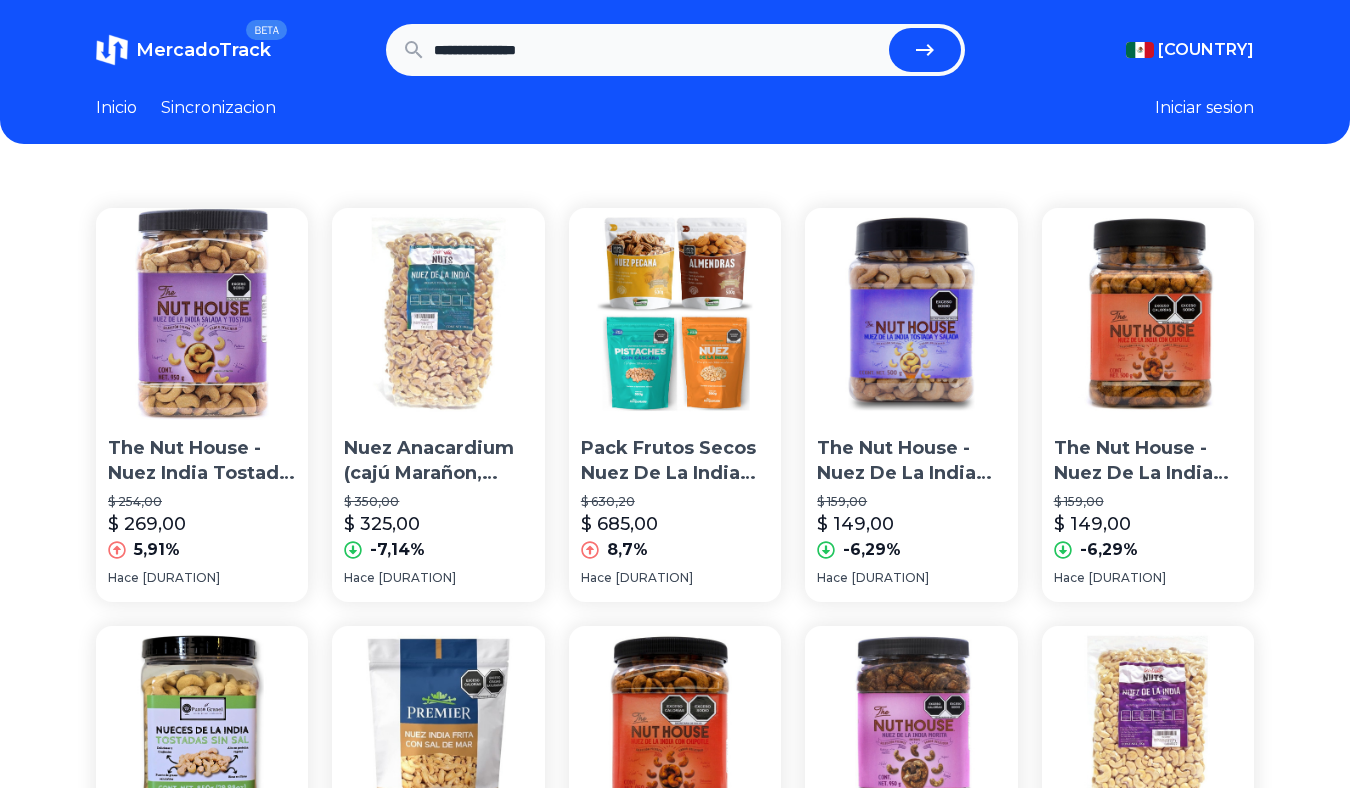 scroll, scrollTop: 0, scrollLeft: 0, axis: both 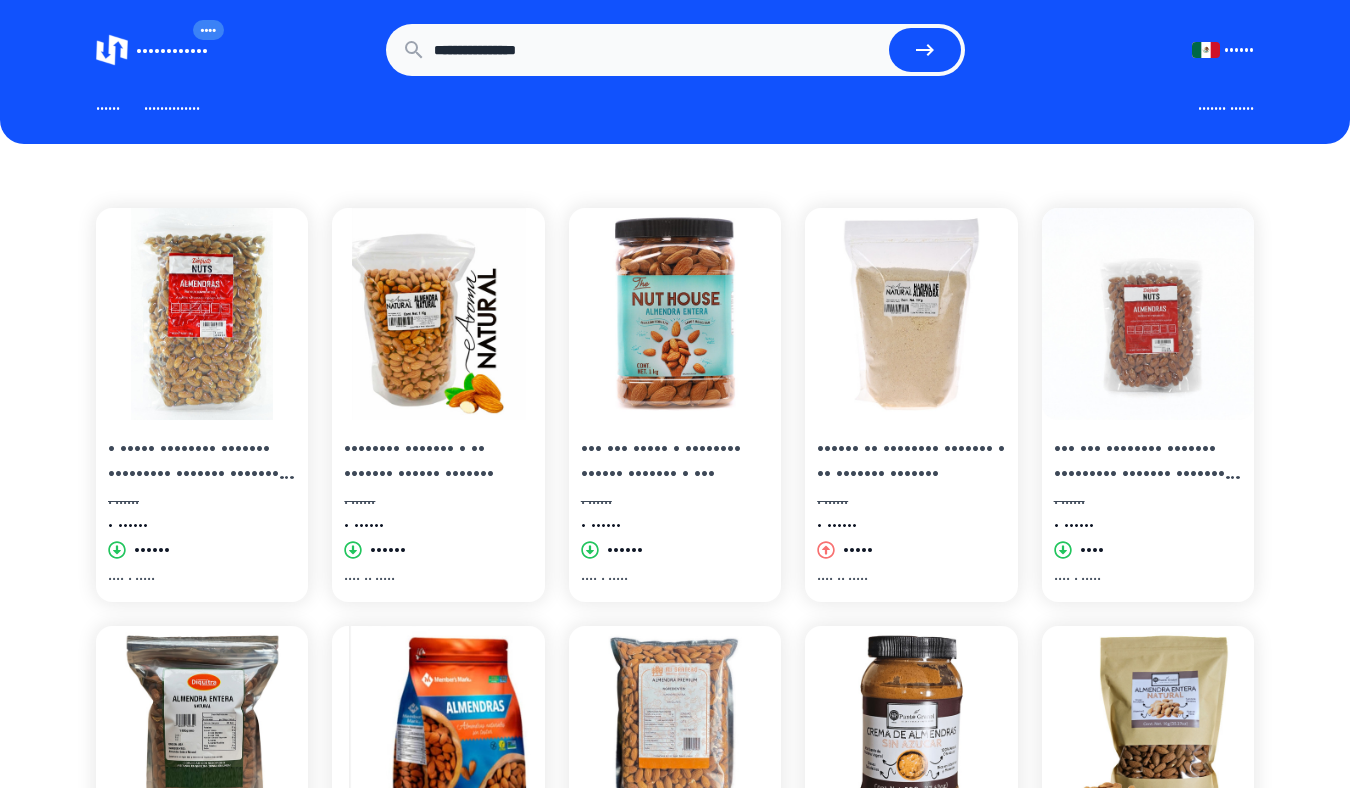 click on "The Nut House - Almendra Entera Natural - 1kg" at bounding box center (675, 461) 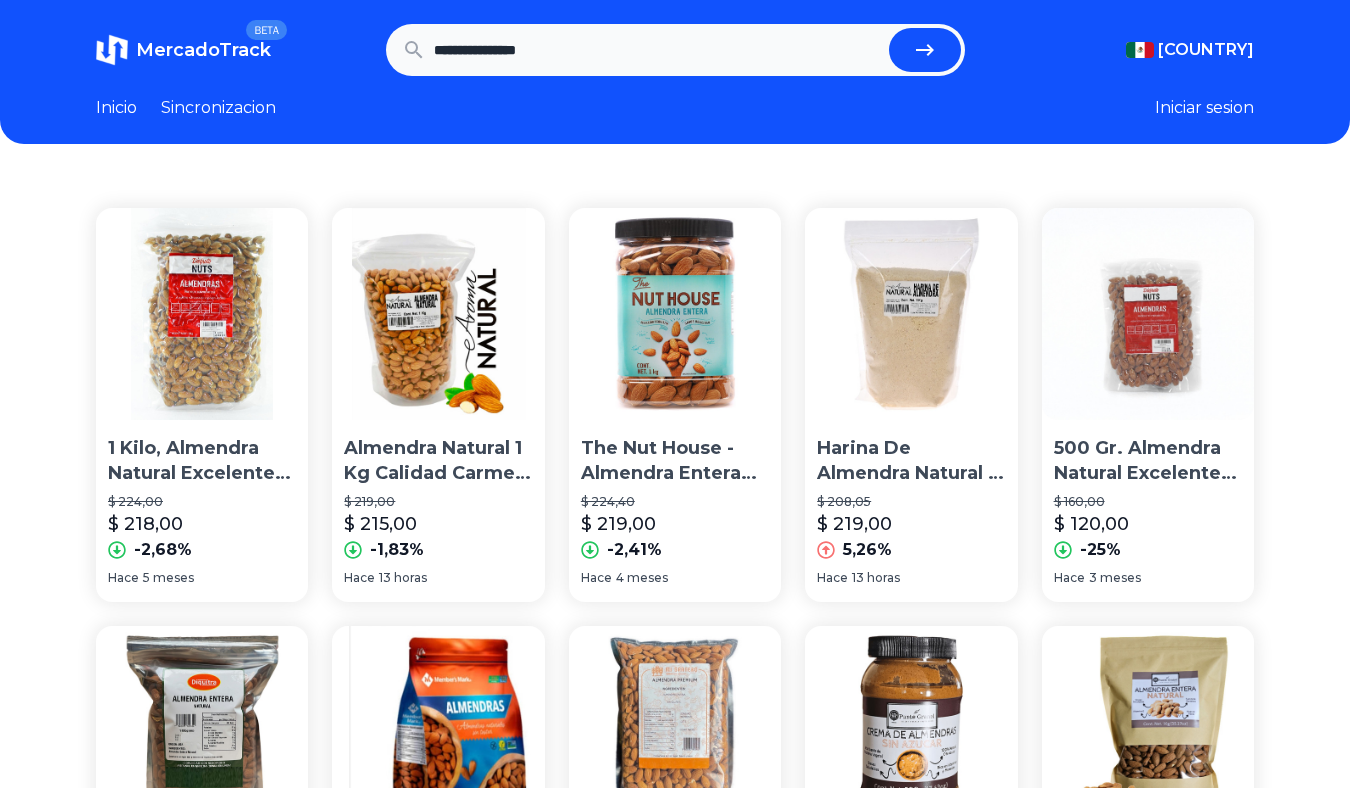 click on "**********" at bounding box center [675, 50] 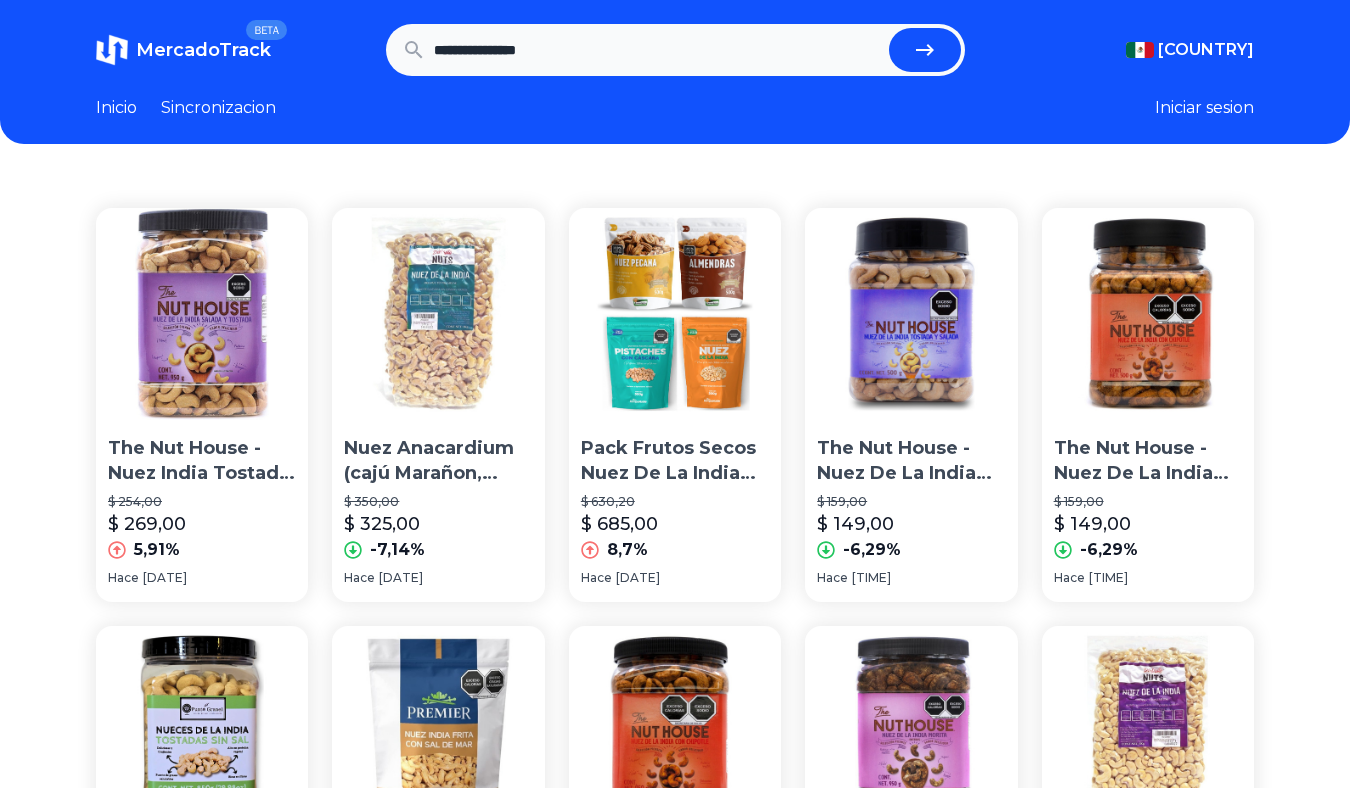 scroll, scrollTop: 0, scrollLeft: 0, axis: both 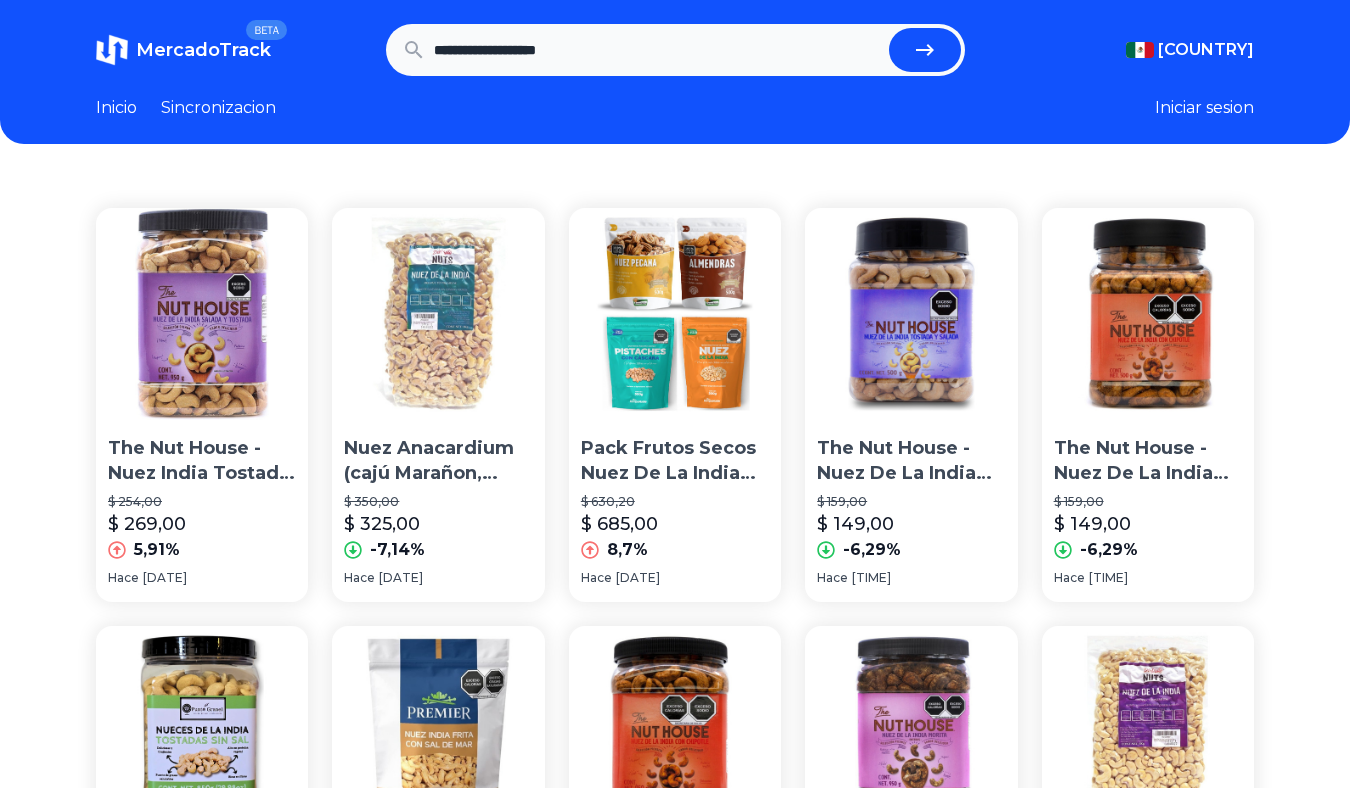 type on "**********" 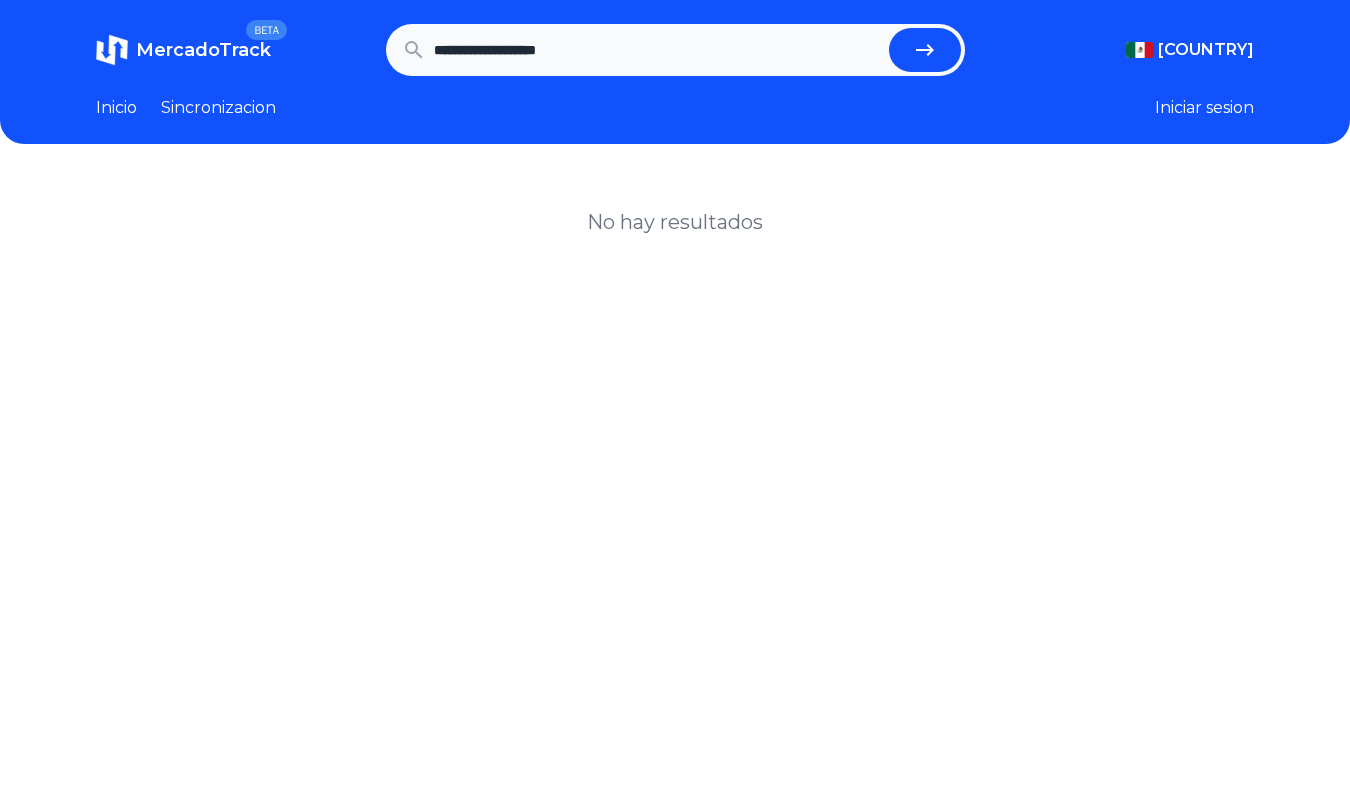 scroll, scrollTop: 0, scrollLeft: 0, axis: both 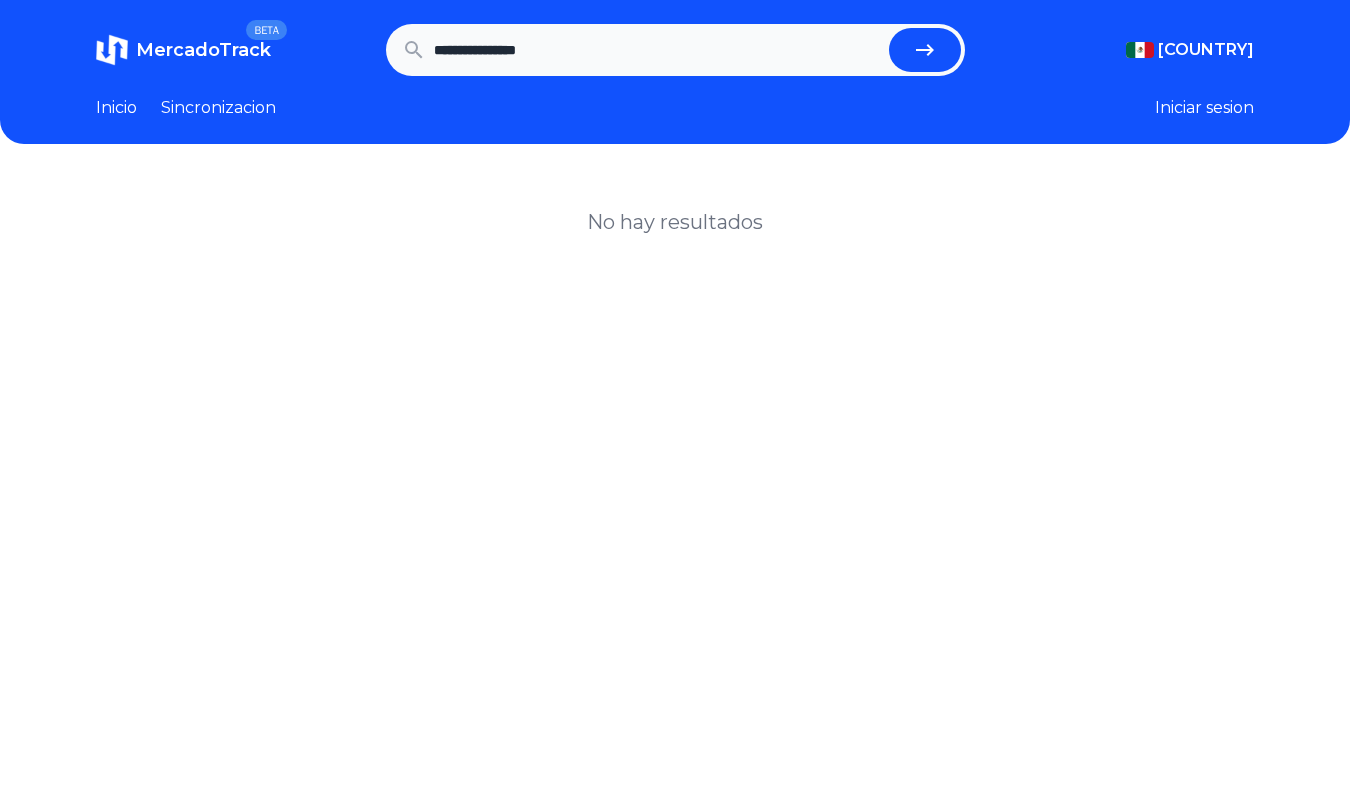 type on "**********" 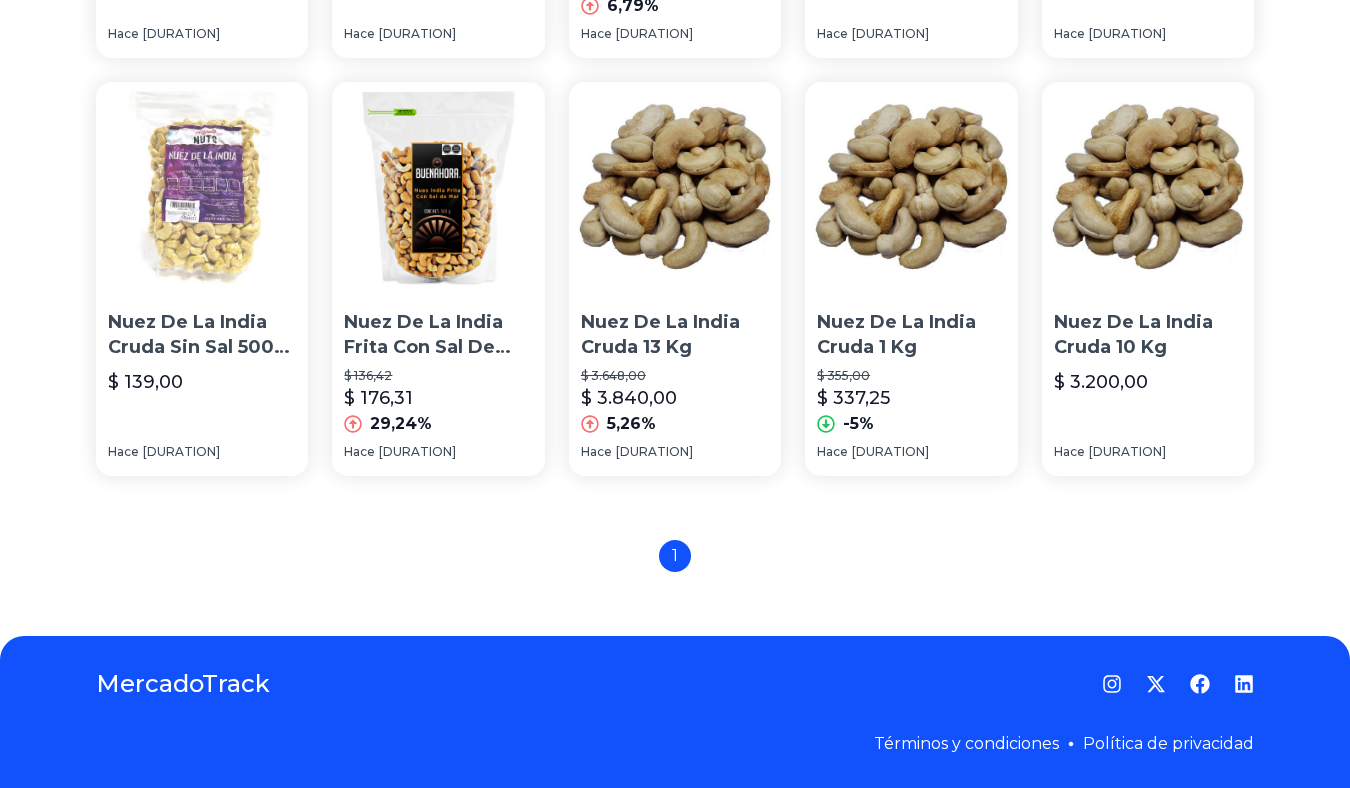 scroll, scrollTop: 0, scrollLeft: 0, axis: both 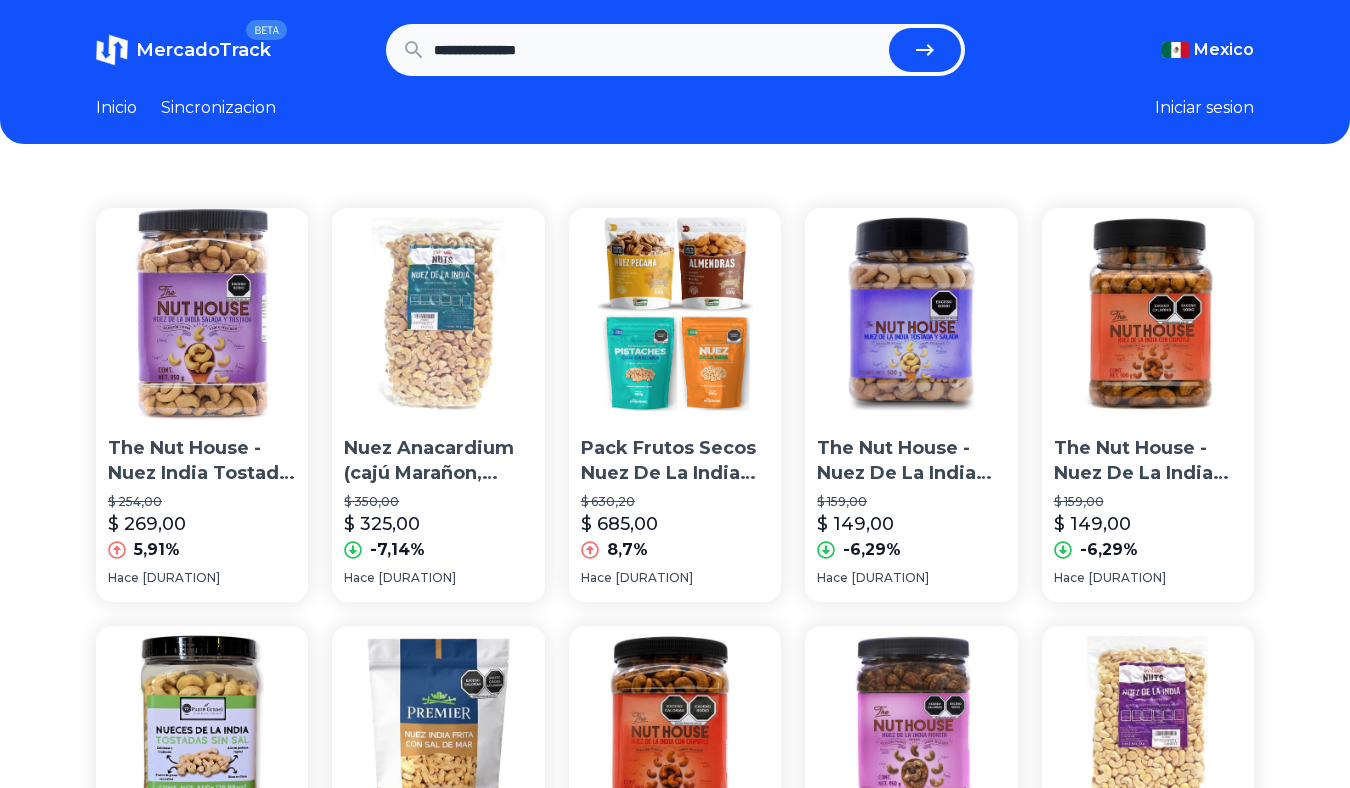 drag, startPoint x: 595, startPoint y: 53, endPoint x: 476, endPoint y: 55, distance: 119.01681 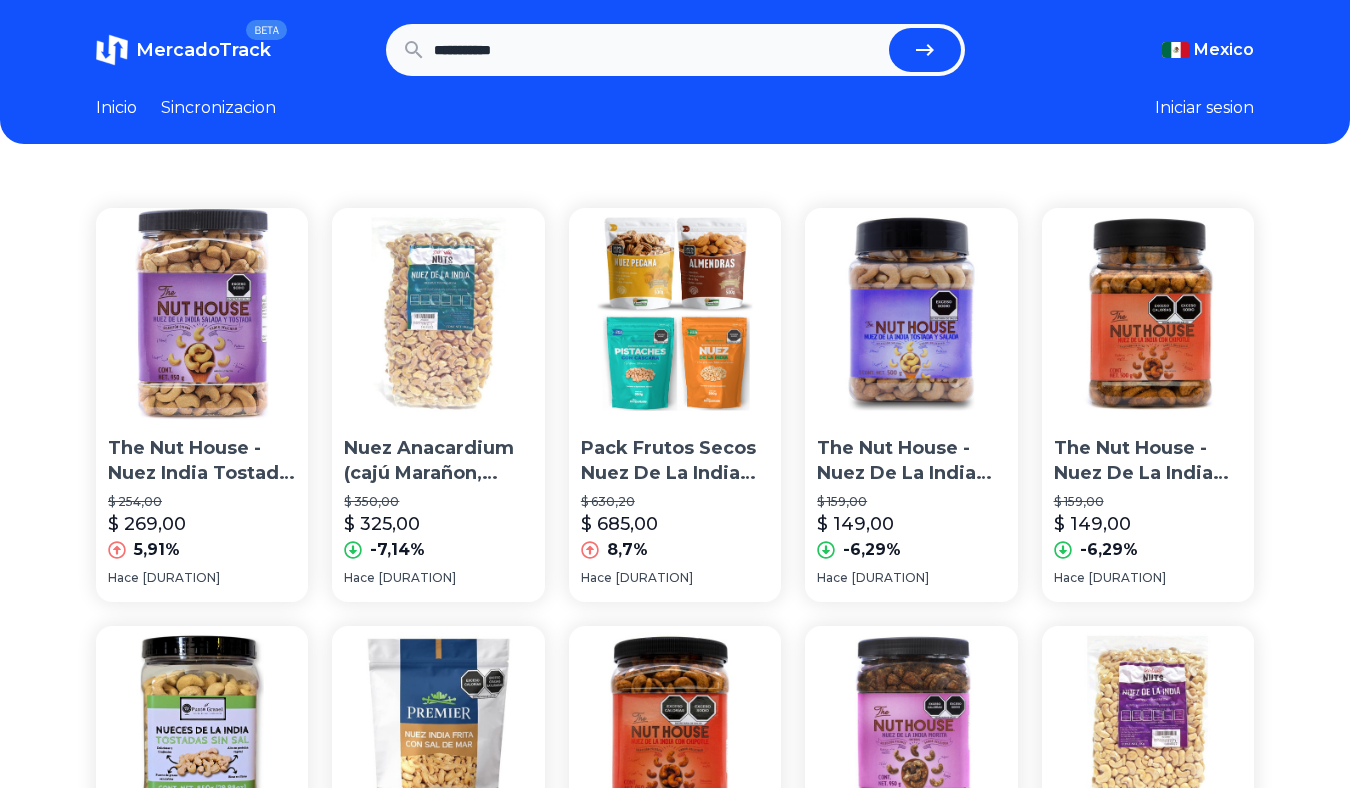 type on "**********" 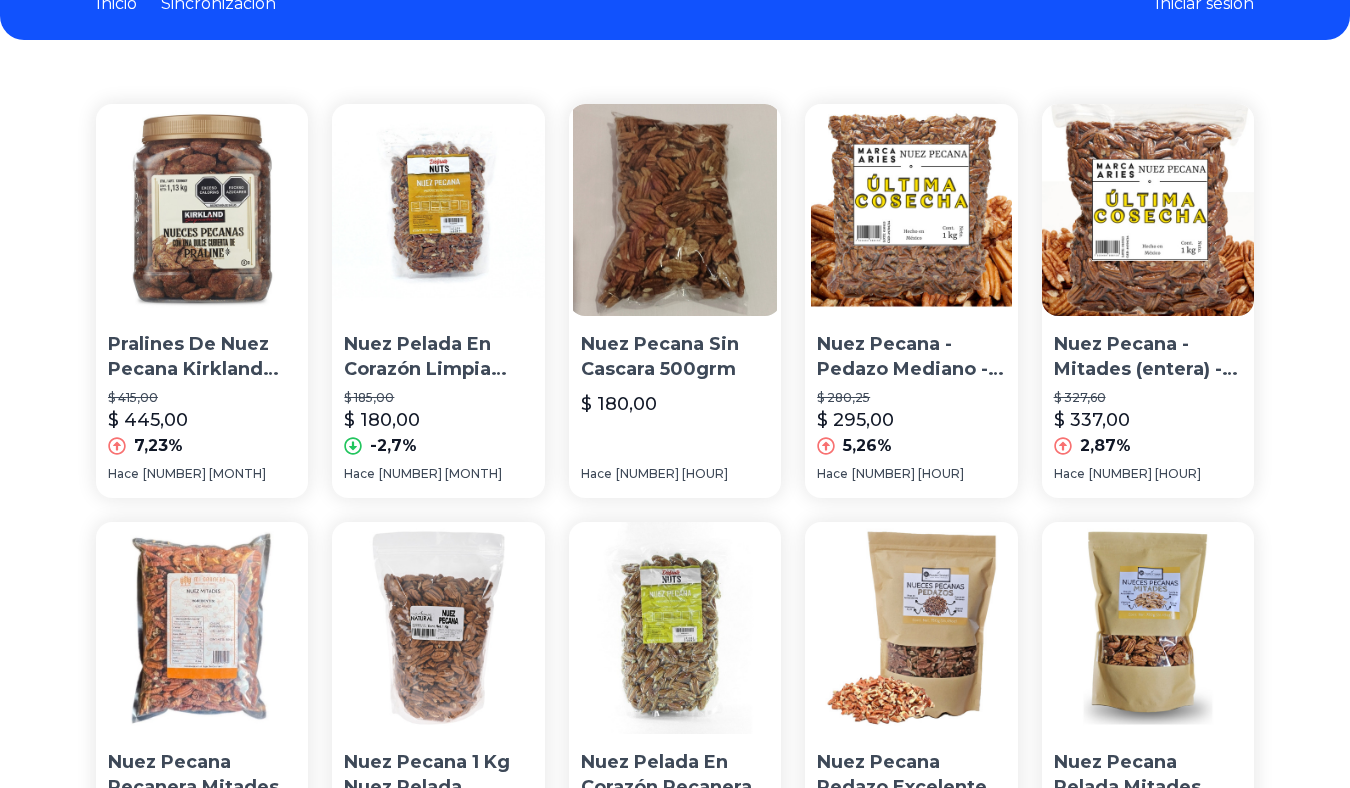 scroll, scrollTop: 0, scrollLeft: 0, axis: both 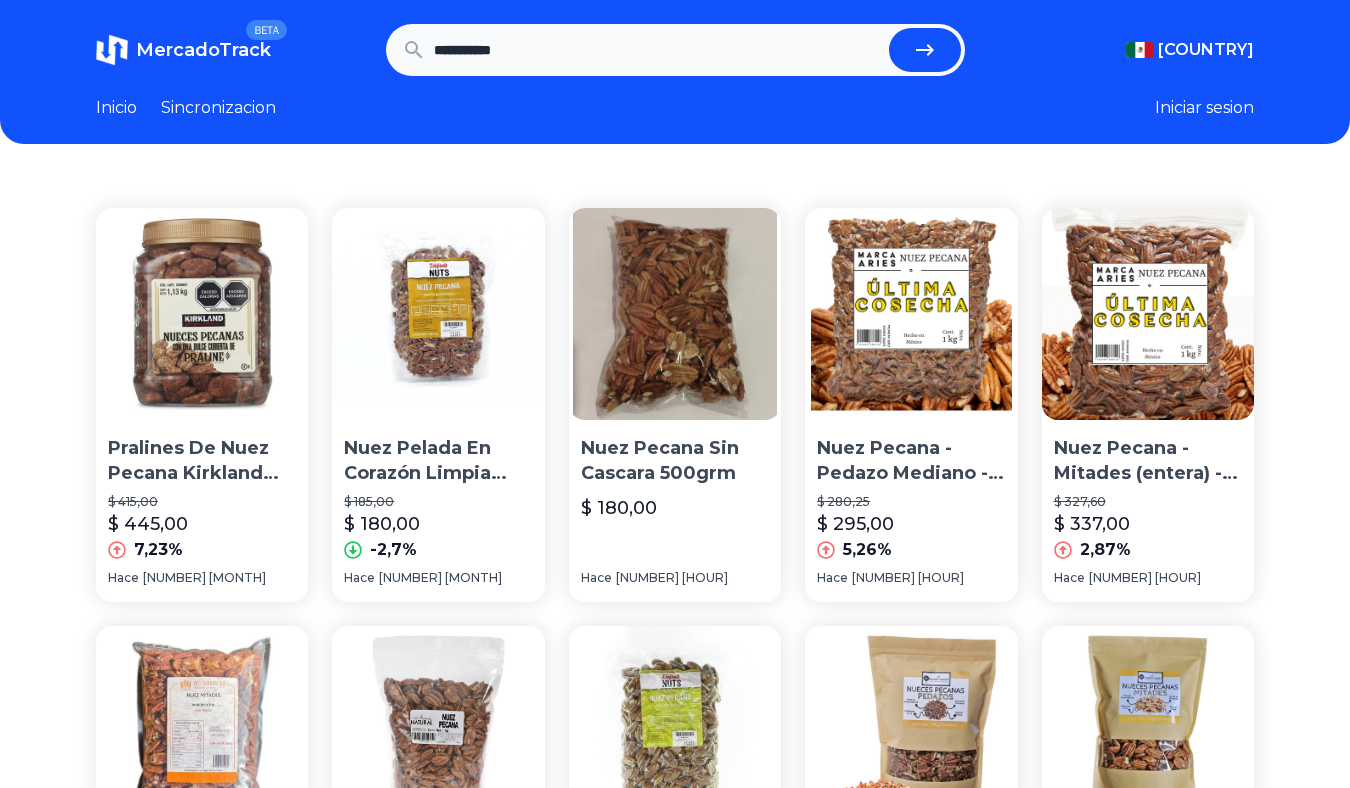 click on "**********" at bounding box center (657, 50) 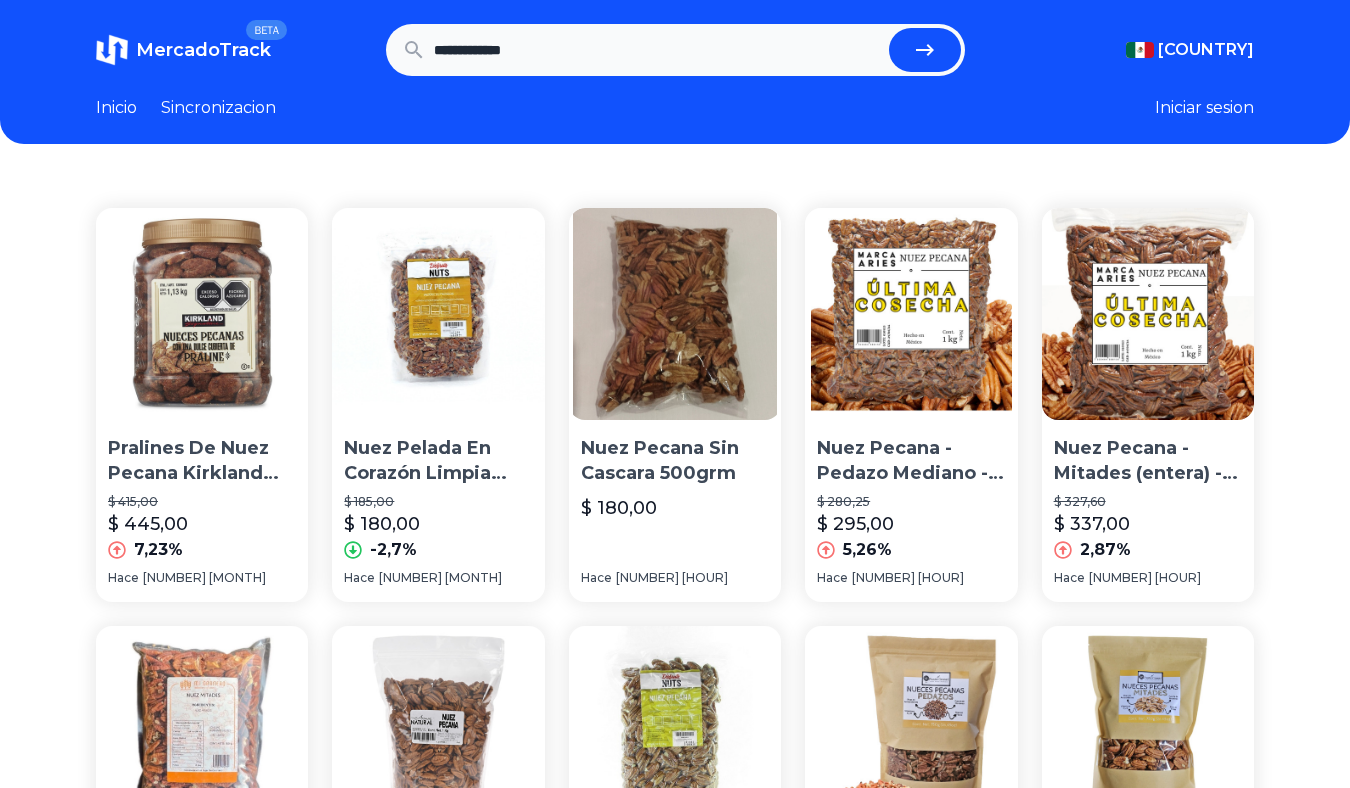 type on "**********" 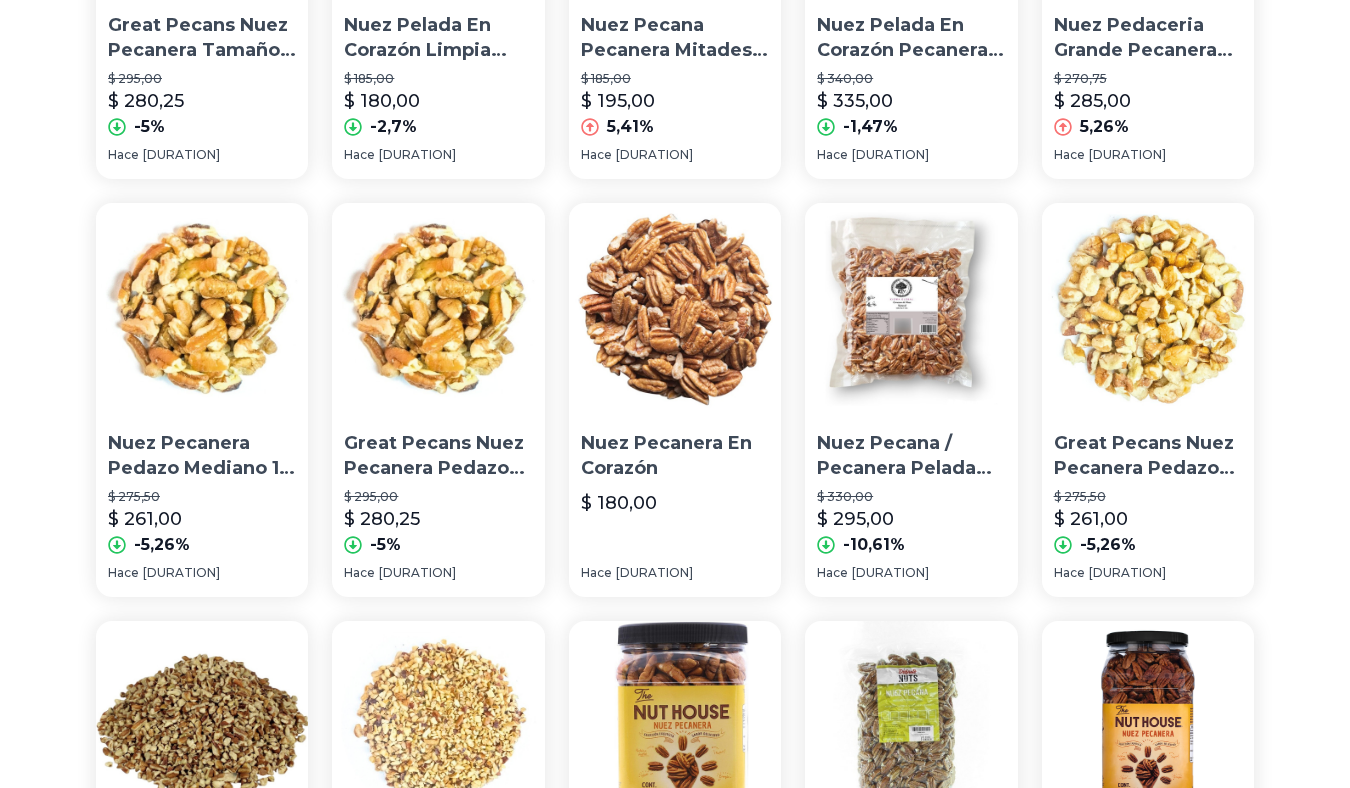 scroll, scrollTop: 0, scrollLeft: 0, axis: both 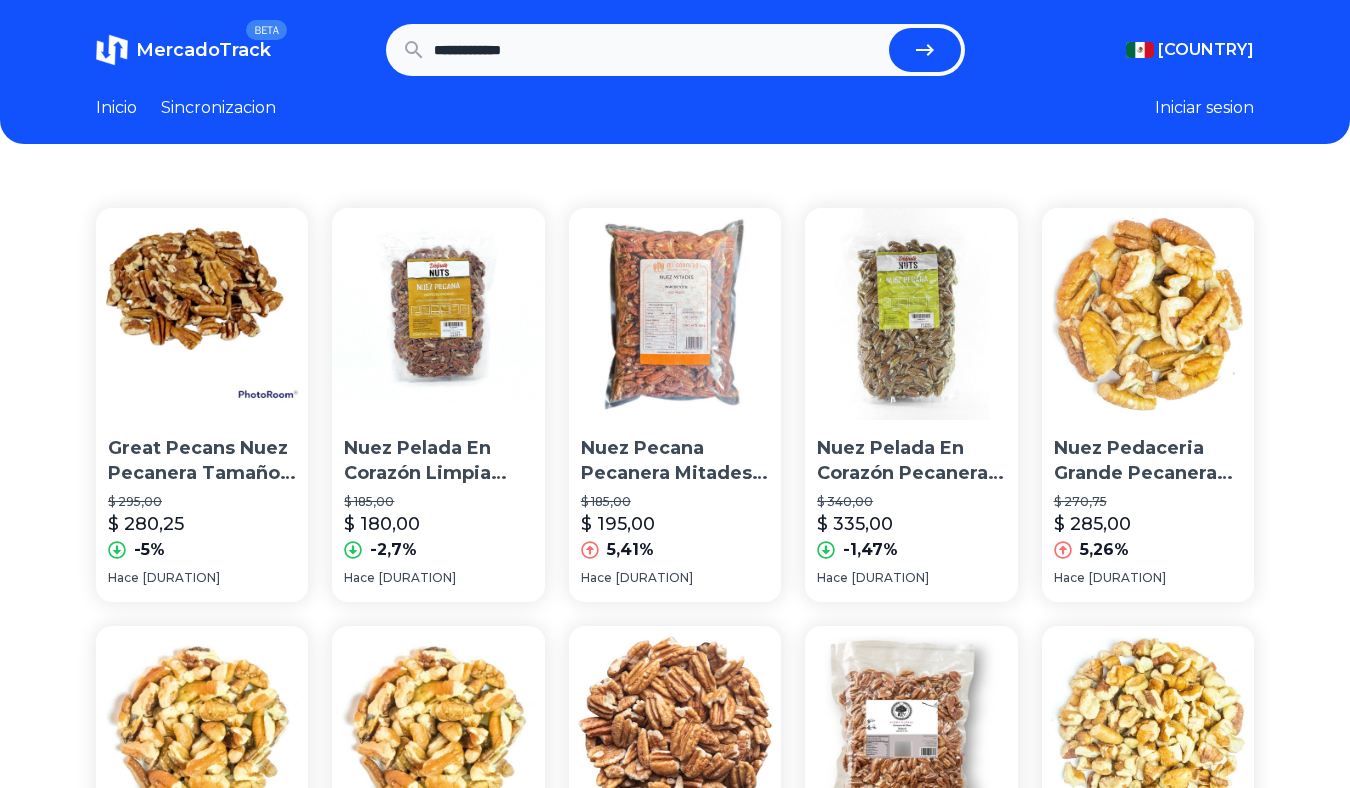 drag, startPoint x: 558, startPoint y: 48, endPoint x: 476, endPoint y: 54, distance: 82.219215 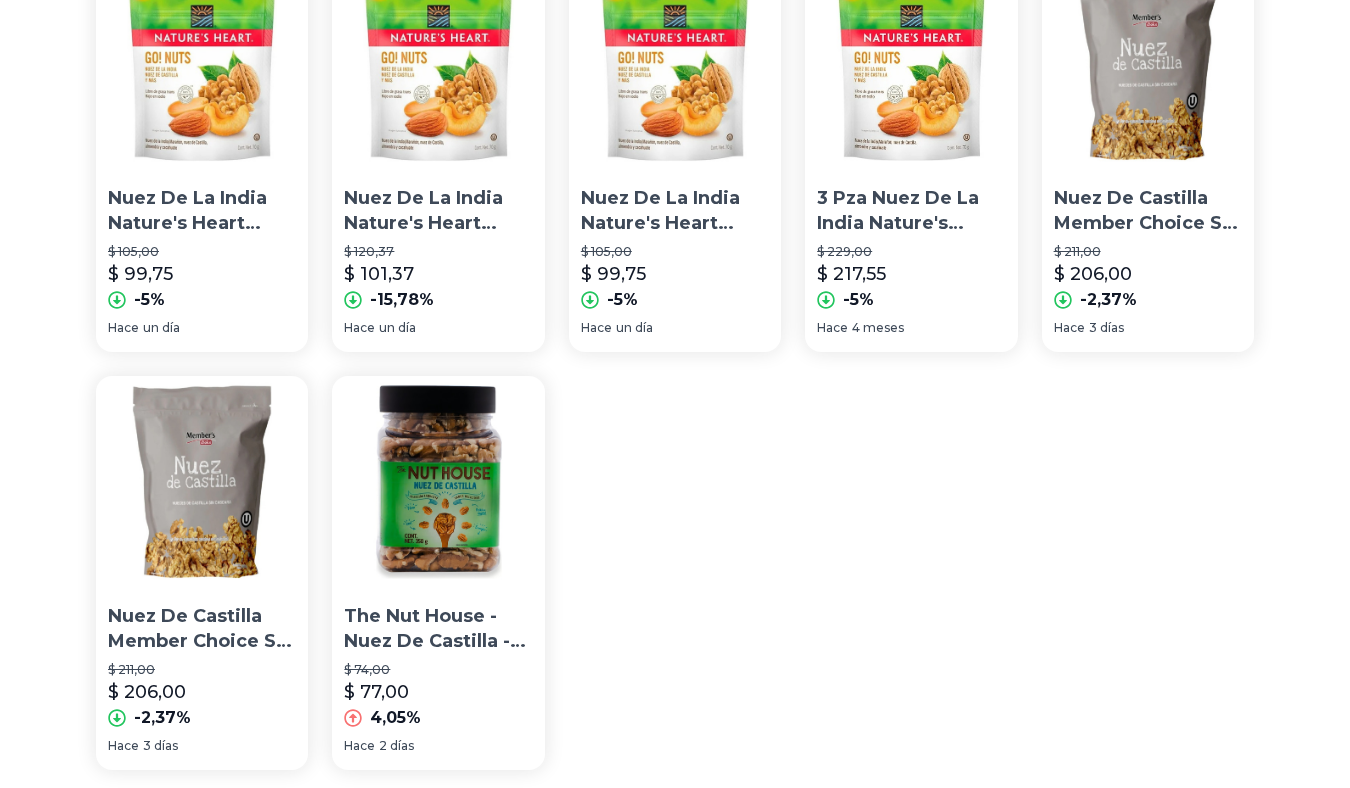 scroll, scrollTop: 1380, scrollLeft: 0, axis: vertical 